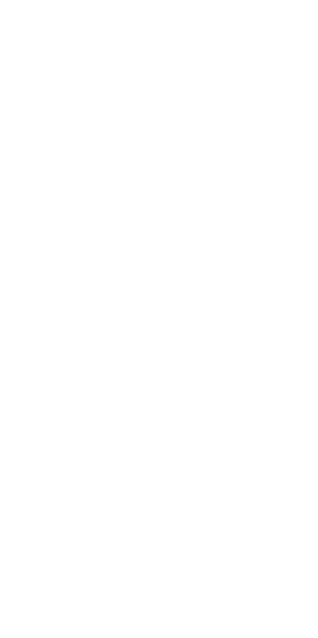 scroll, scrollTop: 0, scrollLeft: 0, axis: both 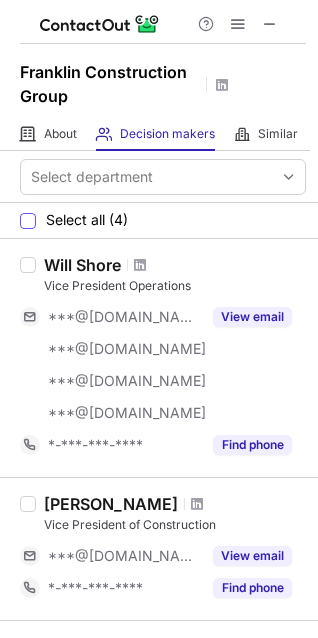click on "Select all (4)" at bounding box center [74, 220] 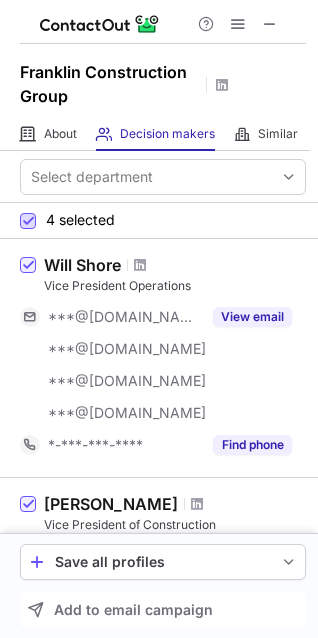 click at bounding box center [28, 221] 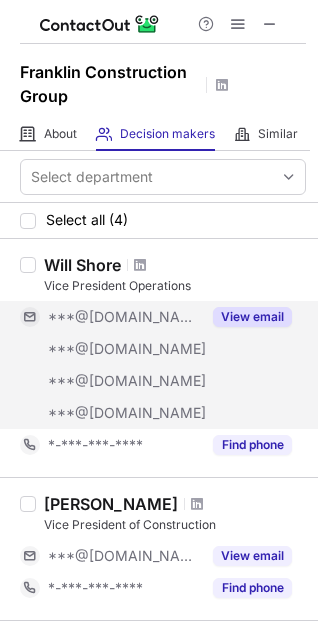 click on "View email" at bounding box center (252, 317) 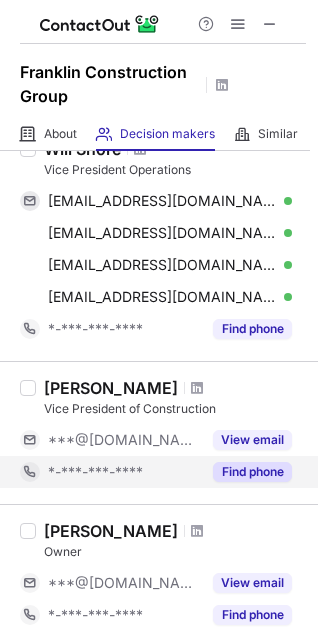 scroll, scrollTop: 181, scrollLeft: 0, axis: vertical 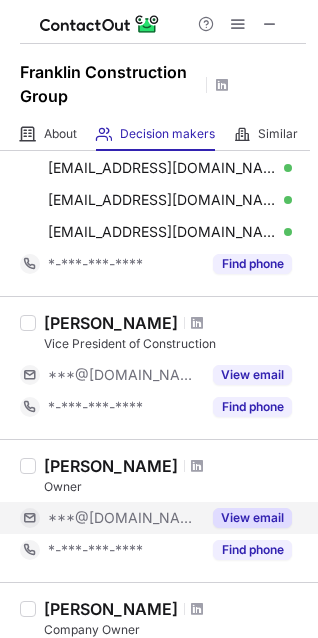 click on "View email" at bounding box center [252, 518] 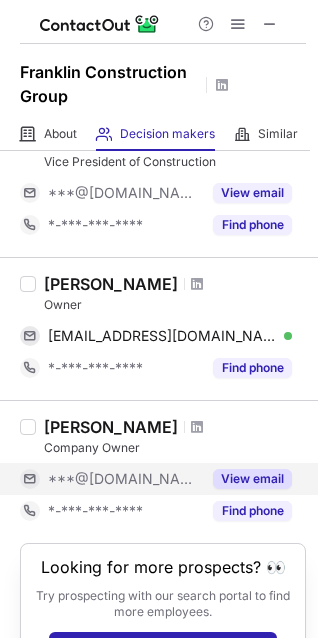 scroll, scrollTop: 437, scrollLeft: 0, axis: vertical 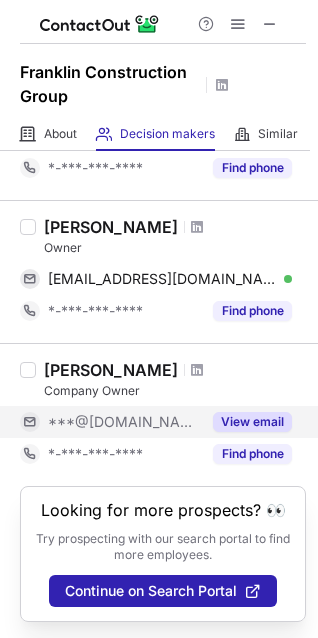 click on "View email" at bounding box center (252, 422) 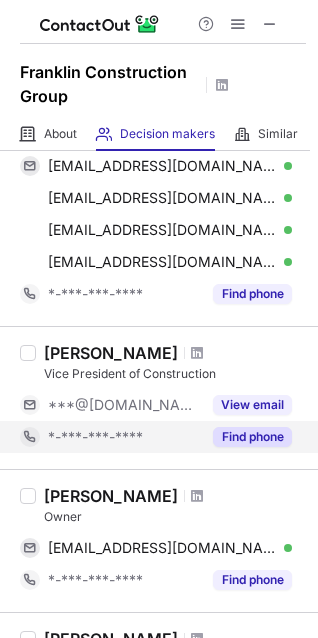 scroll, scrollTop: 181, scrollLeft: 0, axis: vertical 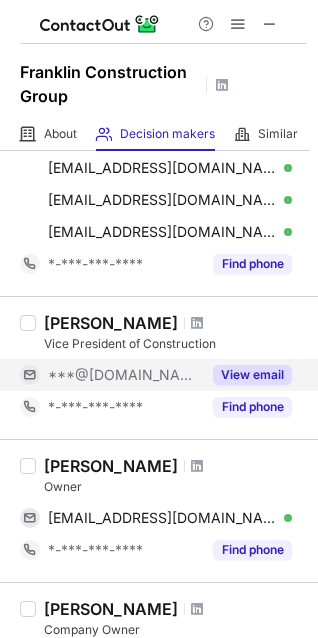 click on "View email" at bounding box center (252, 375) 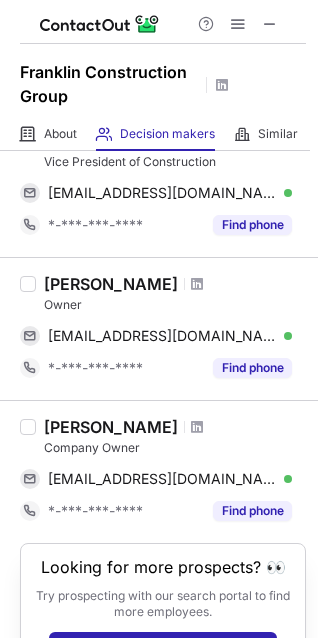 scroll, scrollTop: 437, scrollLeft: 0, axis: vertical 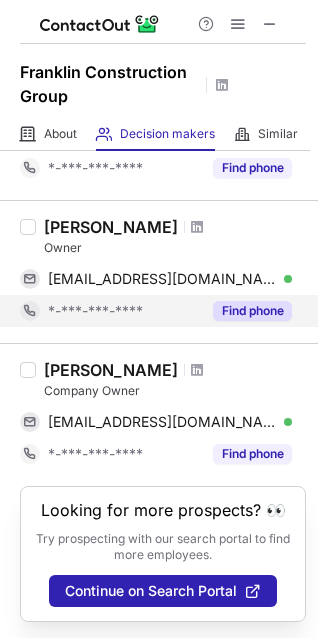 click on "Find phone" at bounding box center [252, 311] 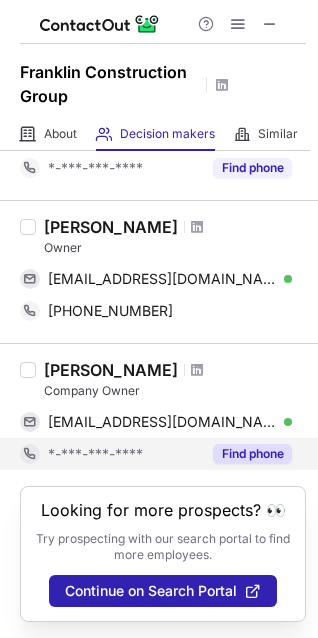 click on "Find phone" at bounding box center (252, 454) 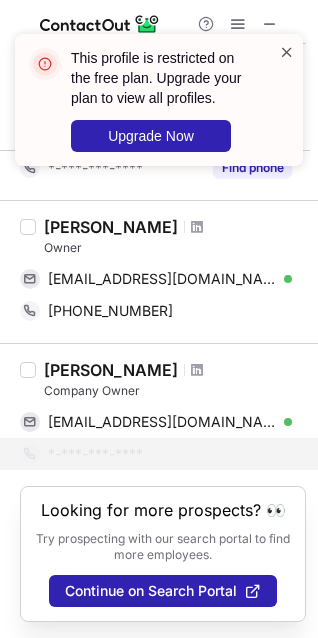 click at bounding box center [287, 52] 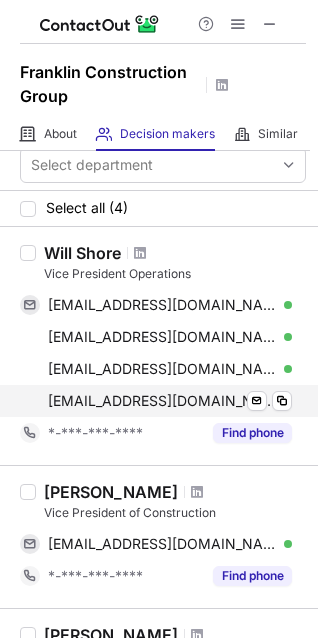 scroll, scrollTop: 0, scrollLeft: 0, axis: both 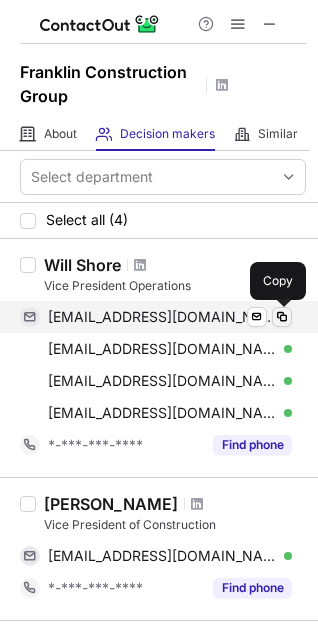 click at bounding box center (282, 317) 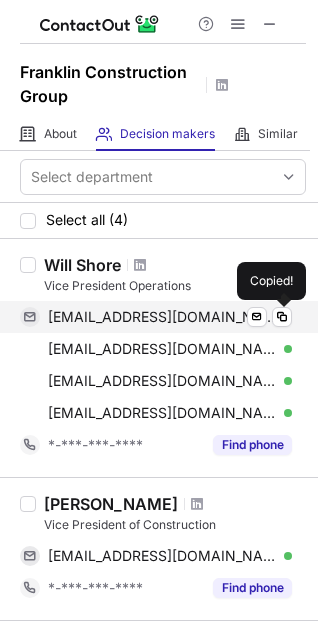 type 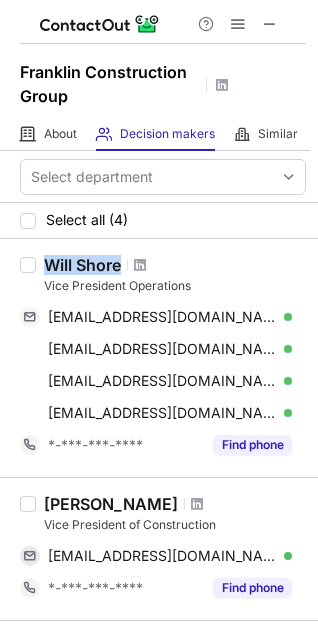 drag, startPoint x: 47, startPoint y: 264, endPoint x: 114, endPoint y: 262, distance: 67.02985 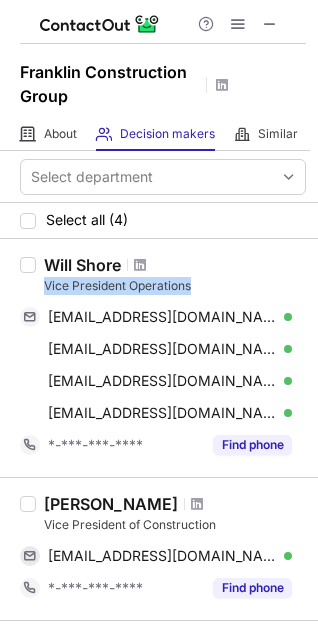 drag, startPoint x: 45, startPoint y: 287, endPoint x: 202, endPoint y: 283, distance: 157.05095 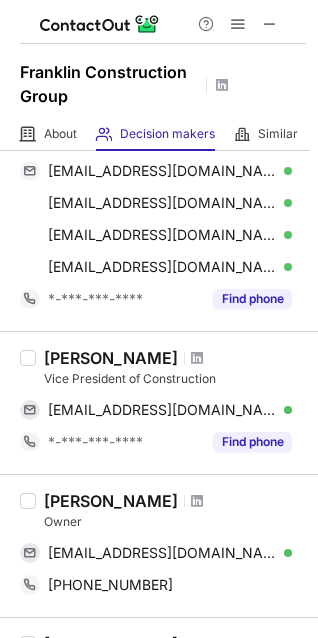 scroll, scrollTop: 181, scrollLeft: 0, axis: vertical 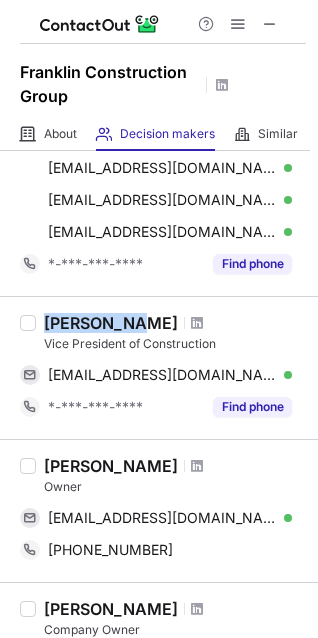drag, startPoint x: 47, startPoint y: 326, endPoint x: 121, endPoint y: 317, distance: 74.54529 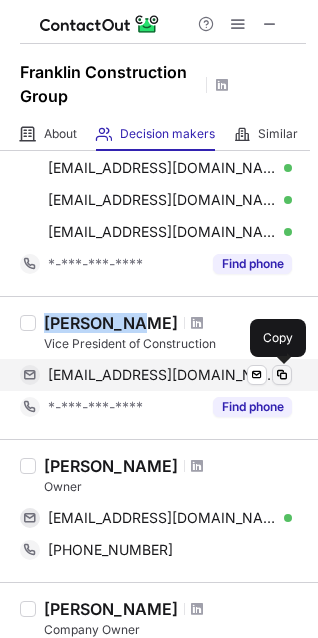 click at bounding box center [282, 375] 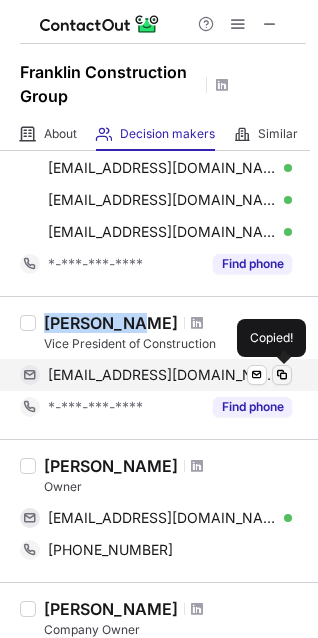 type 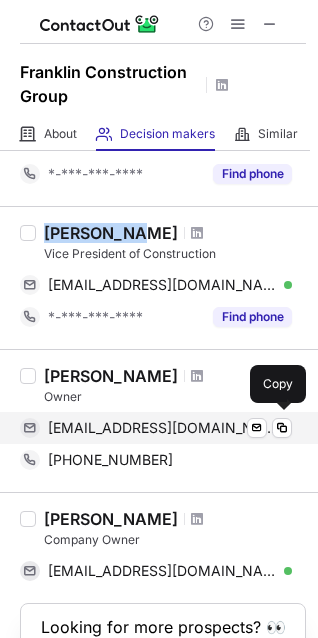 scroll, scrollTop: 272, scrollLeft: 0, axis: vertical 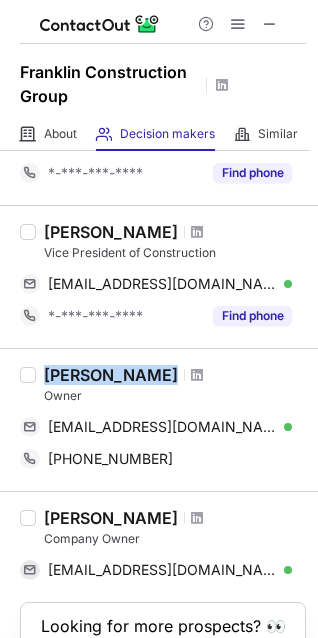 drag, startPoint x: 44, startPoint y: 377, endPoint x: 145, endPoint y: 378, distance: 101.00495 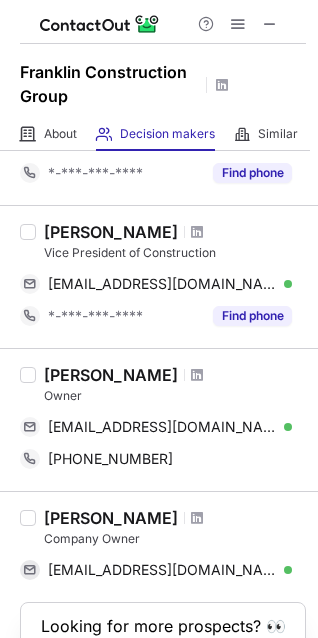 click on "[PERSON_NAME]" at bounding box center [175, 232] 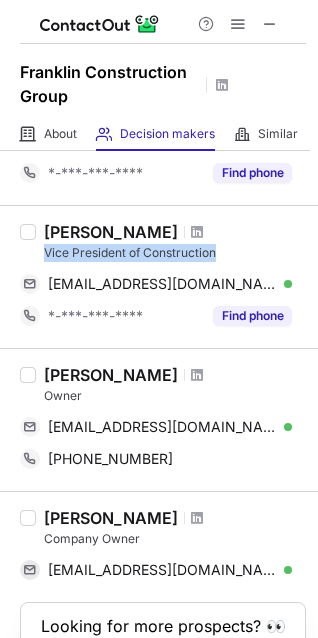 copy on "Vice President of Construction" 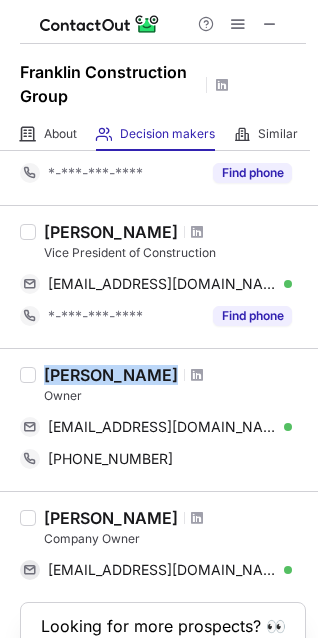 drag, startPoint x: 46, startPoint y: 372, endPoint x: 150, endPoint y: 365, distance: 104.23531 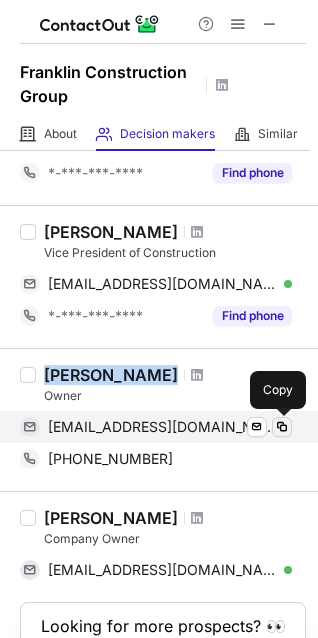 click at bounding box center [282, 427] 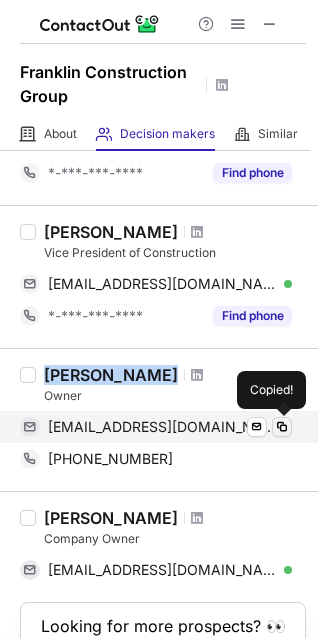 type 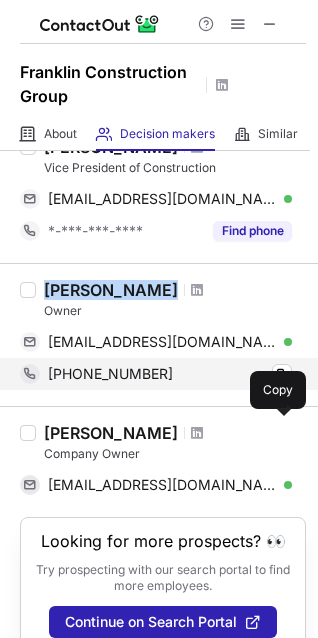 scroll, scrollTop: 363, scrollLeft: 0, axis: vertical 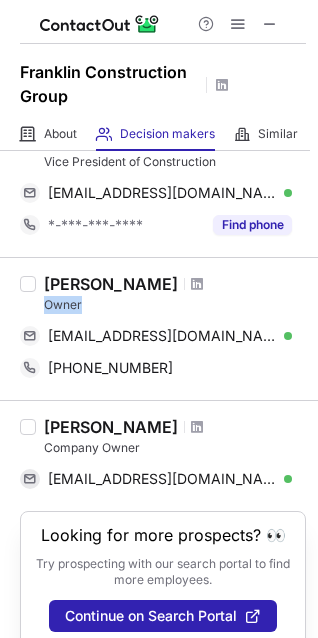 drag, startPoint x: 43, startPoint y: 306, endPoint x: 82, endPoint y: 303, distance: 39.115215 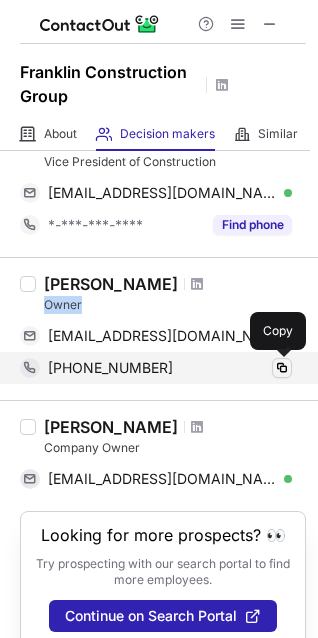 click at bounding box center [282, 368] 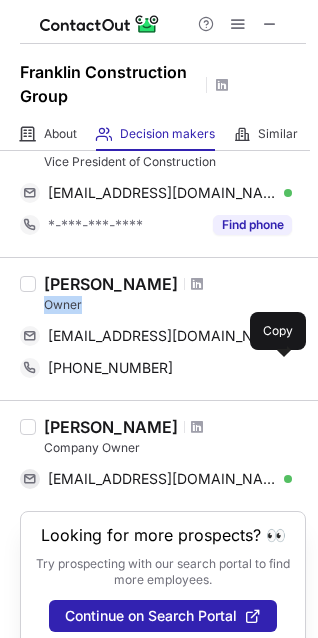 scroll, scrollTop: 405, scrollLeft: 0, axis: vertical 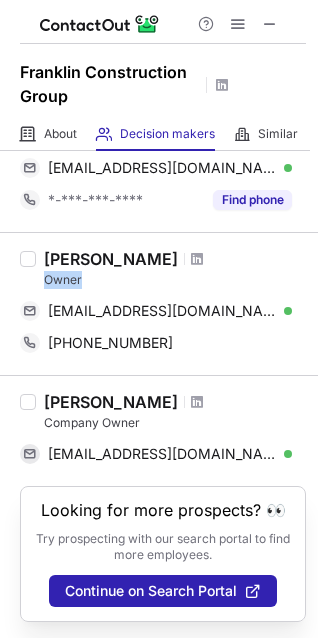 drag, startPoint x: 49, startPoint y: 383, endPoint x: 159, endPoint y: 380, distance: 110.0409 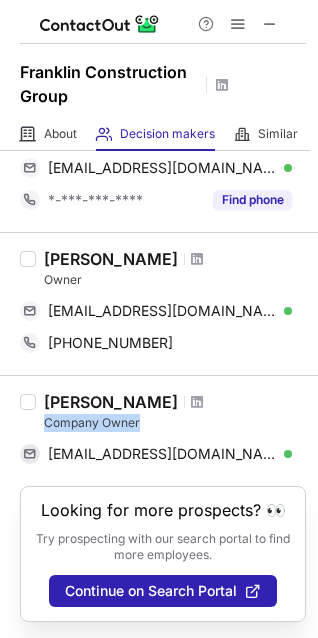 drag, startPoint x: 45, startPoint y: 405, endPoint x: 149, endPoint y: 411, distance: 104.172935 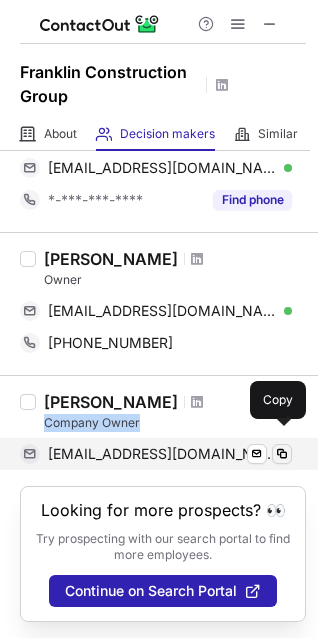 click at bounding box center (282, 454) 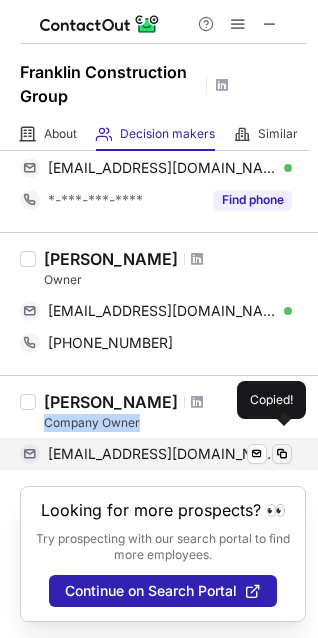 type 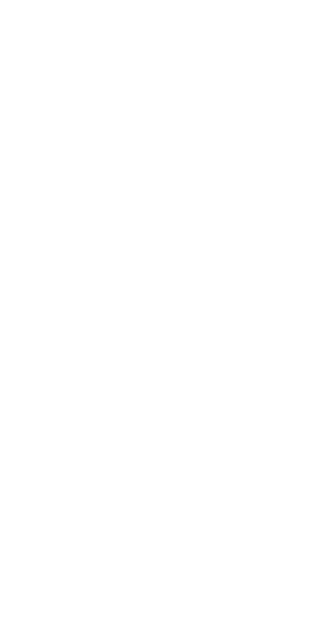 scroll, scrollTop: 0, scrollLeft: 0, axis: both 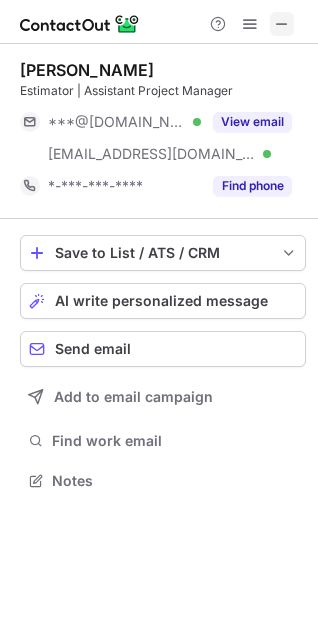 click at bounding box center (282, 24) 